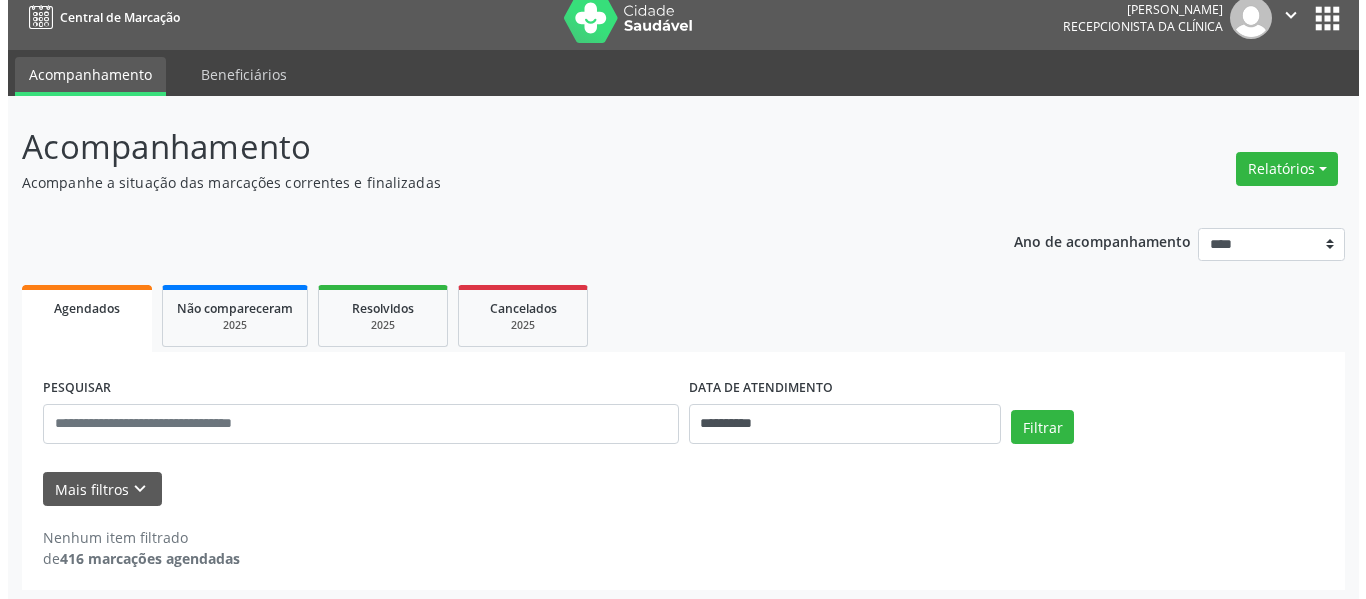 scroll, scrollTop: 19, scrollLeft: 0, axis: vertical 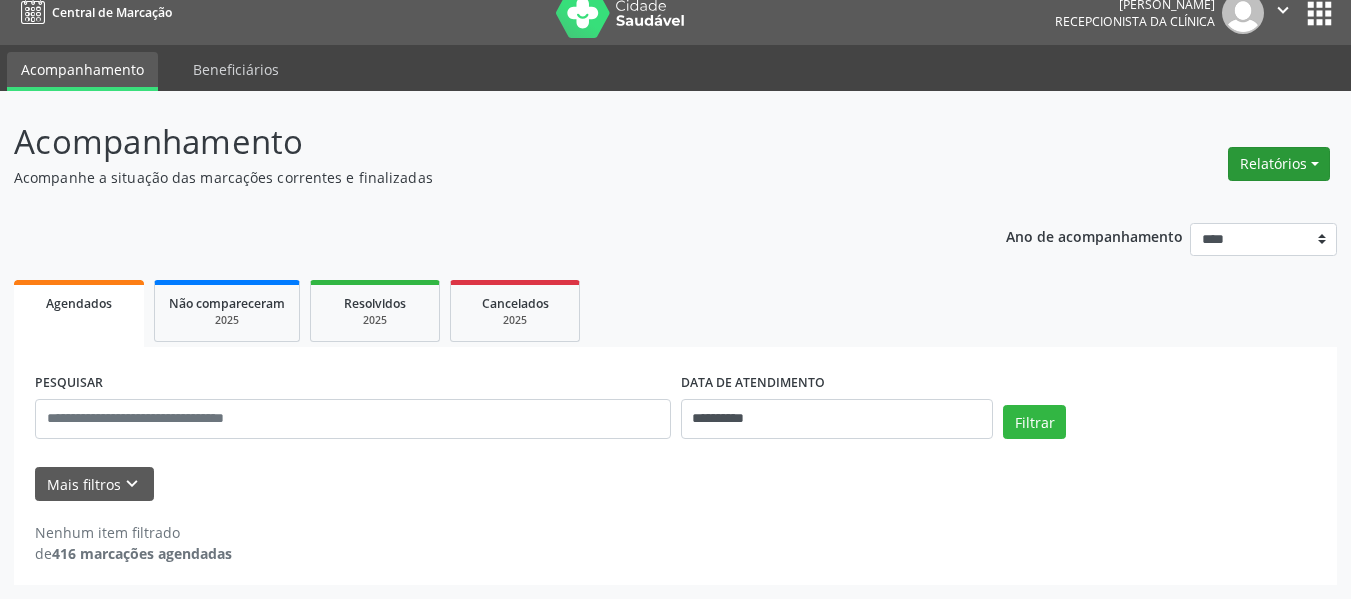 click on "Relatórios" at bounding box center (1279, 164) 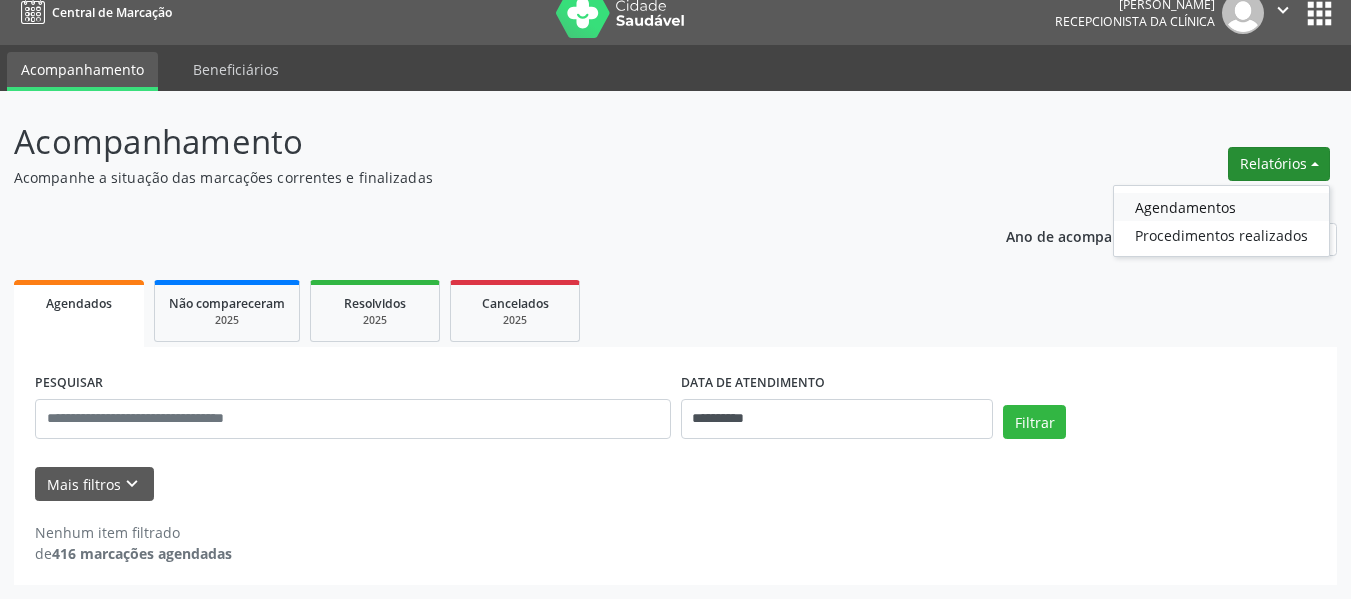 click on "Agendamentos" at bounding box center (1221, 207) 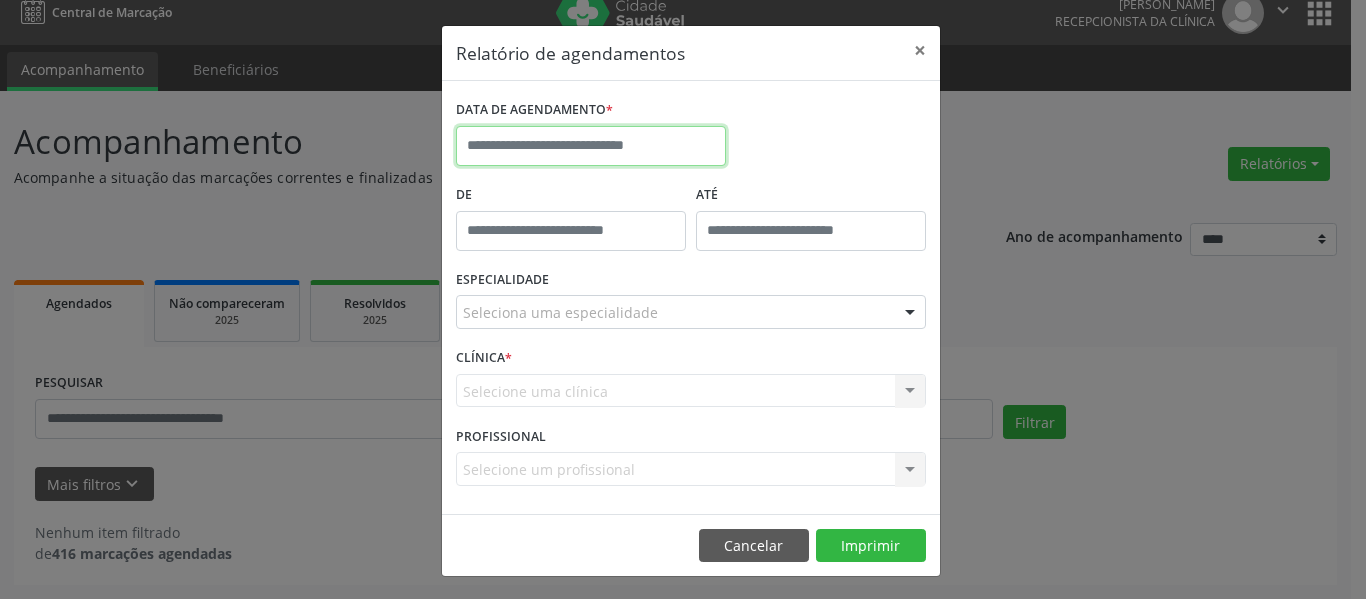 click on "**********" at bounding box center (683, 280) 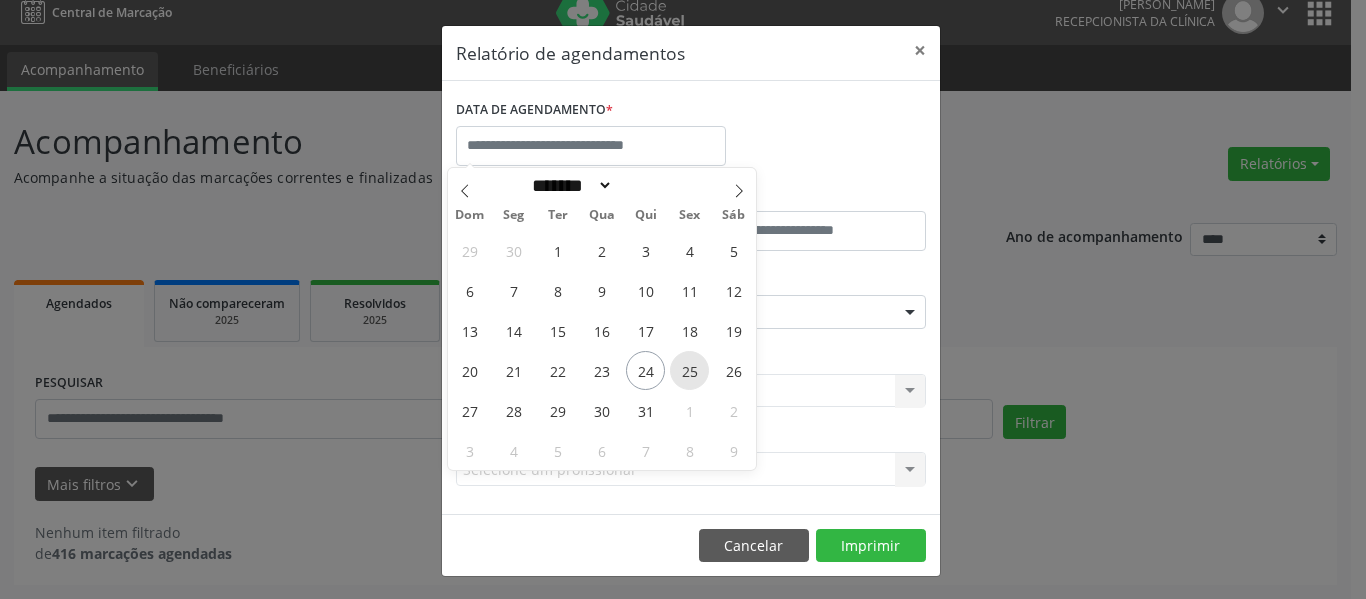 click on "25" at bounding box center (689, 370) 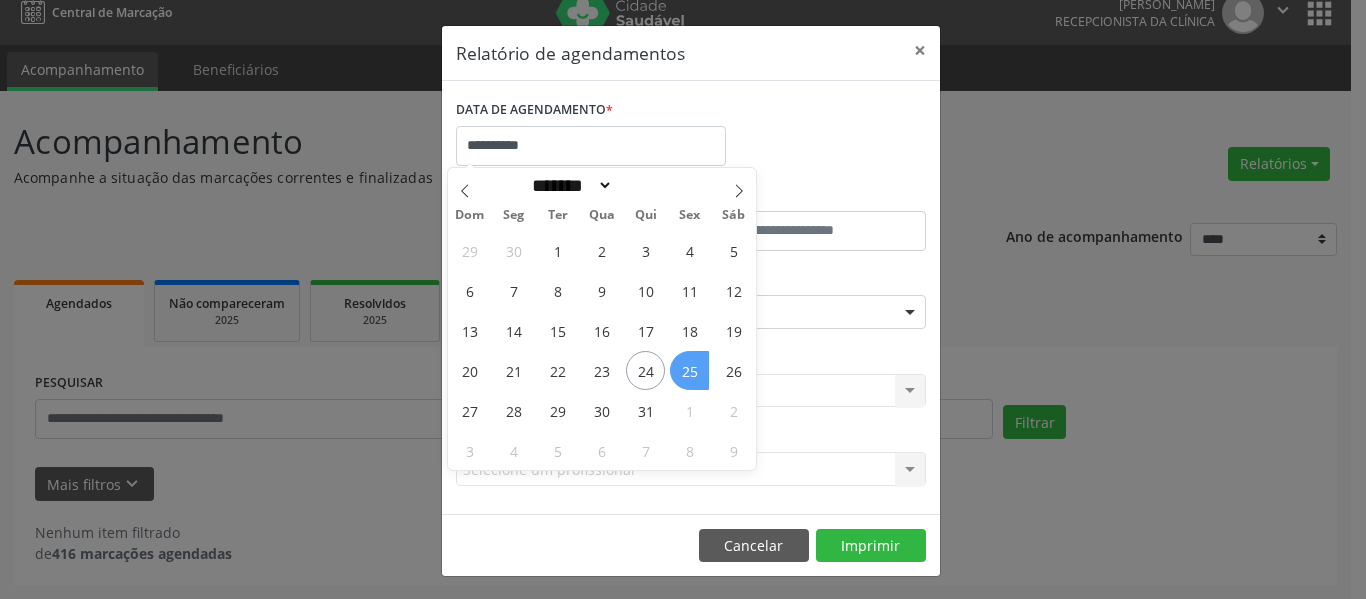 click on "25" at bounding box center (689, 370) 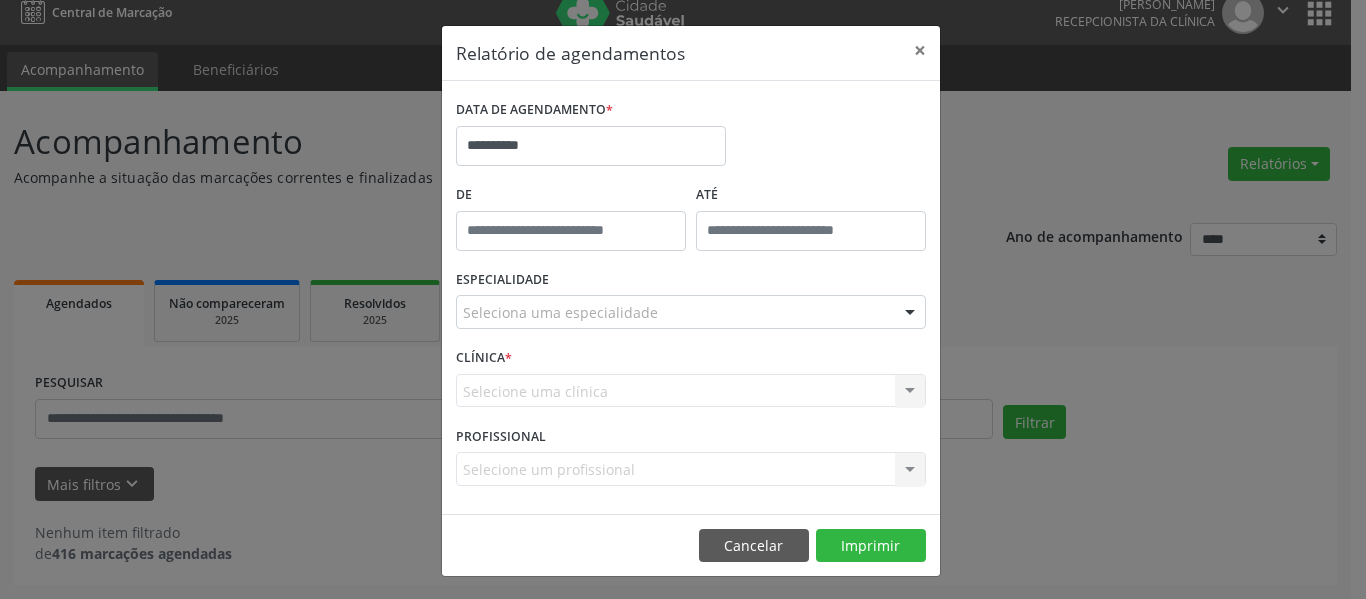 click at bounding box center [571, 231] 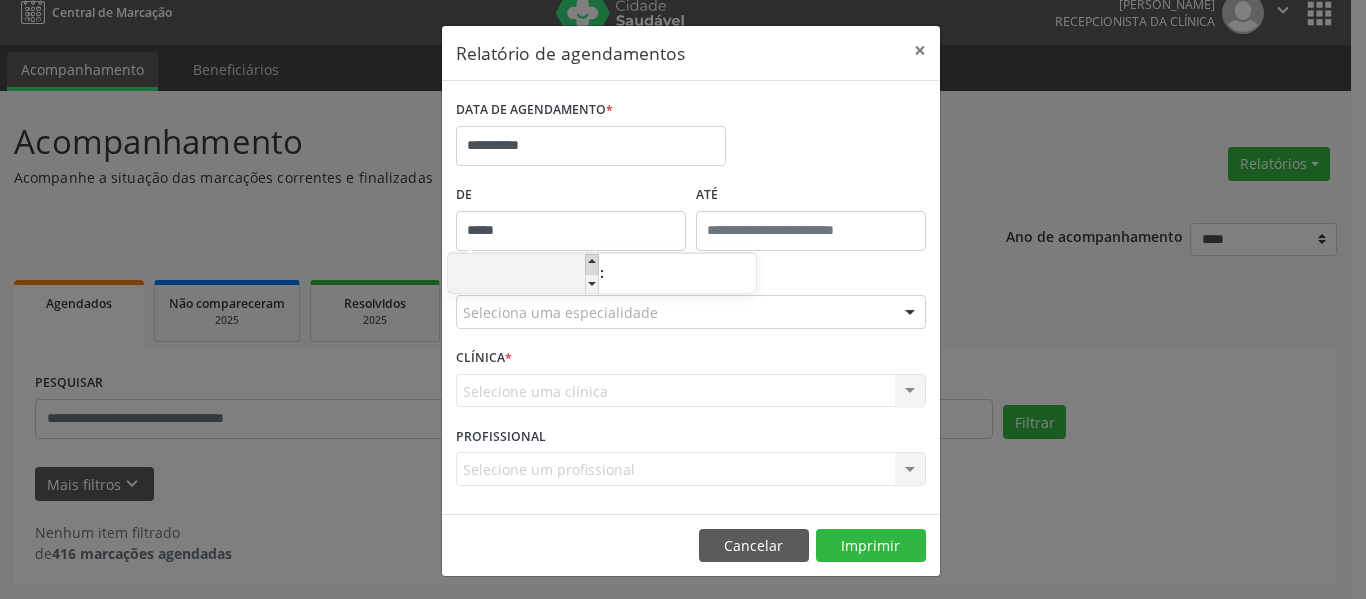 click at bounding box center [592, 264] 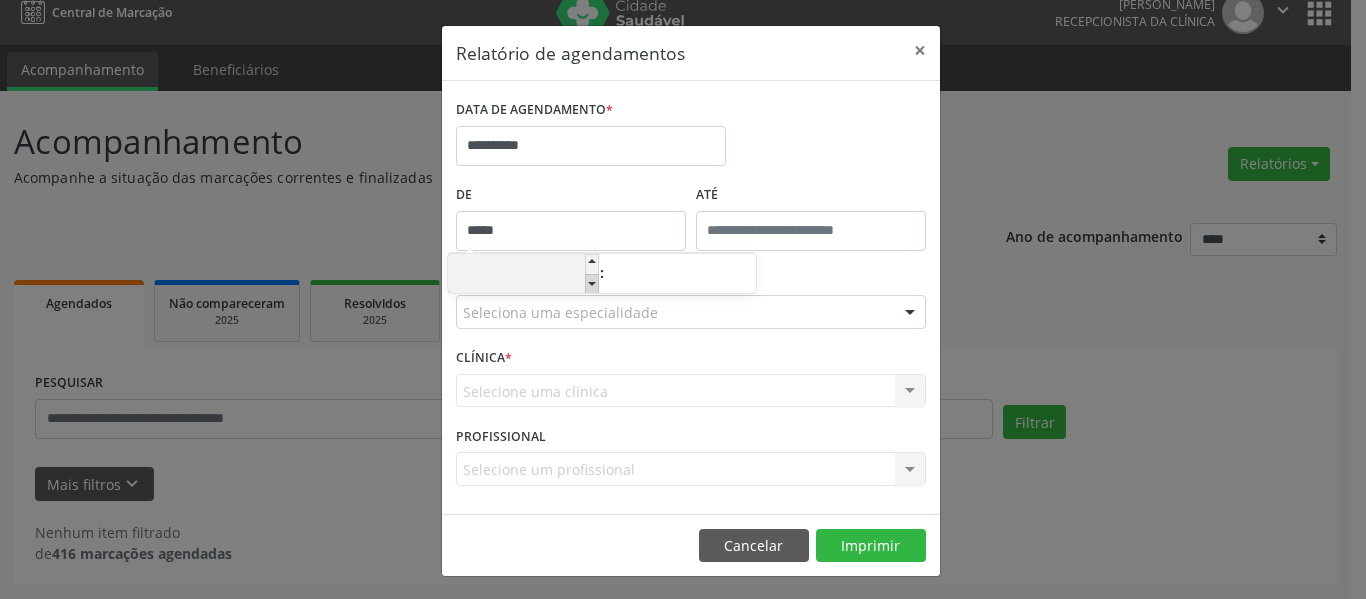 click at bounding box center (592, 284) 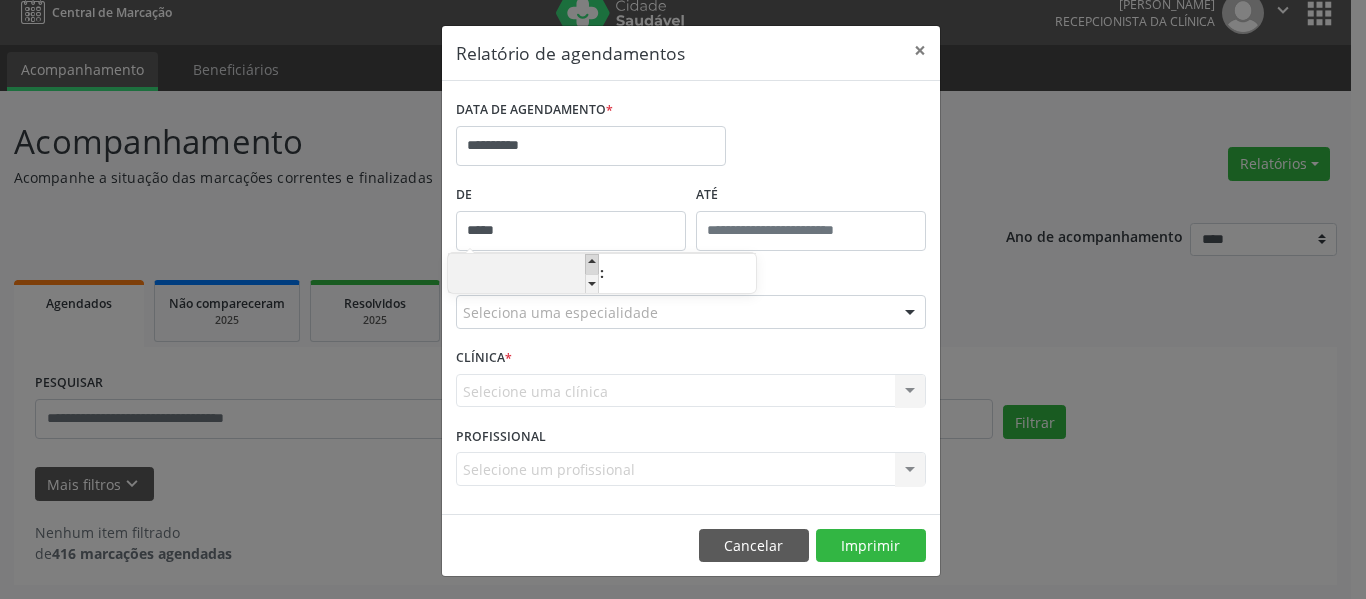 click at bounding box center (592, 264) 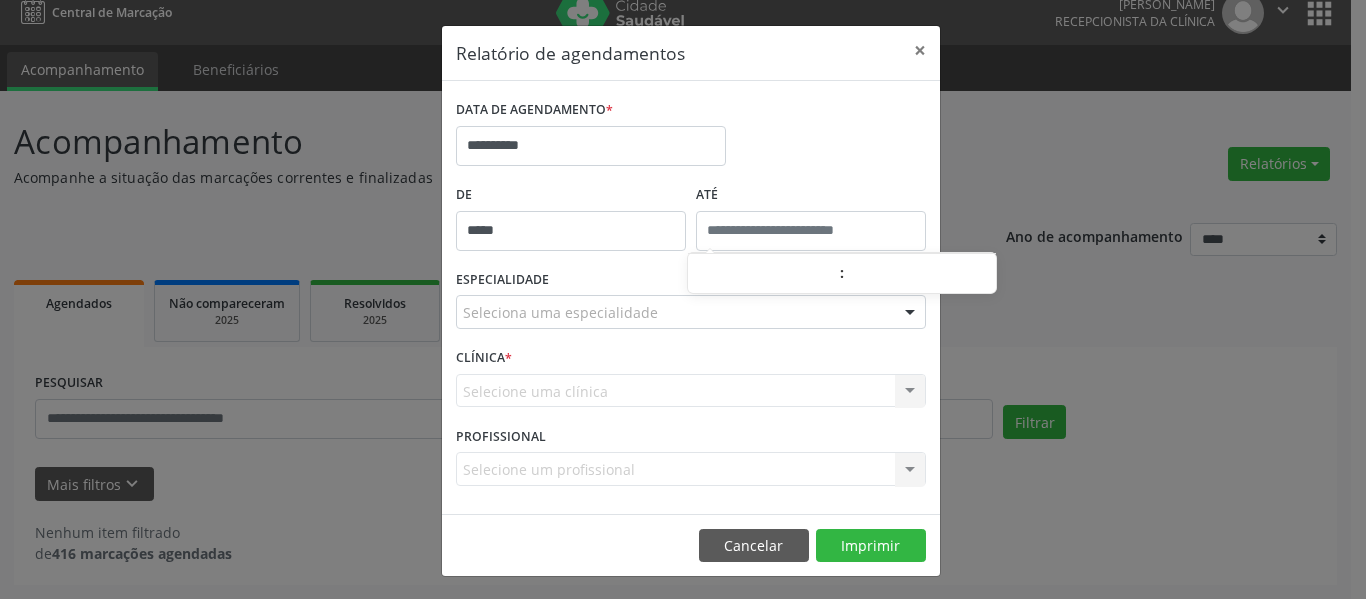 click on "**********" at bounding box center [683, 280] 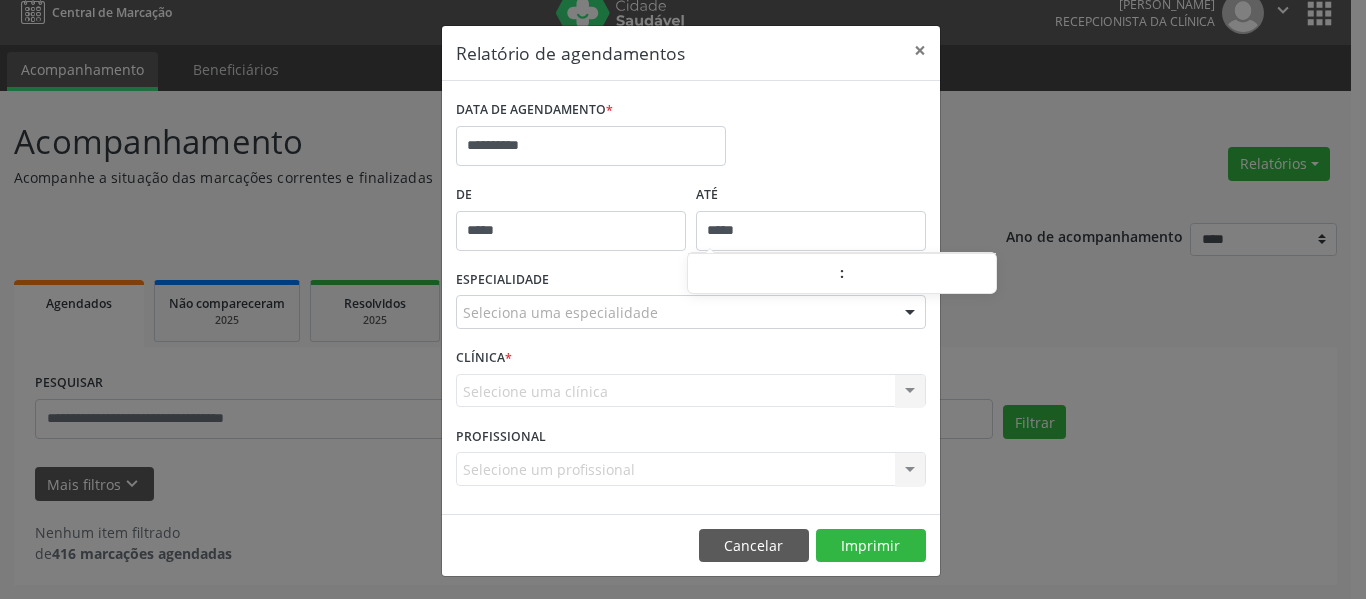click on "*****" at bounding box center (811, 231) 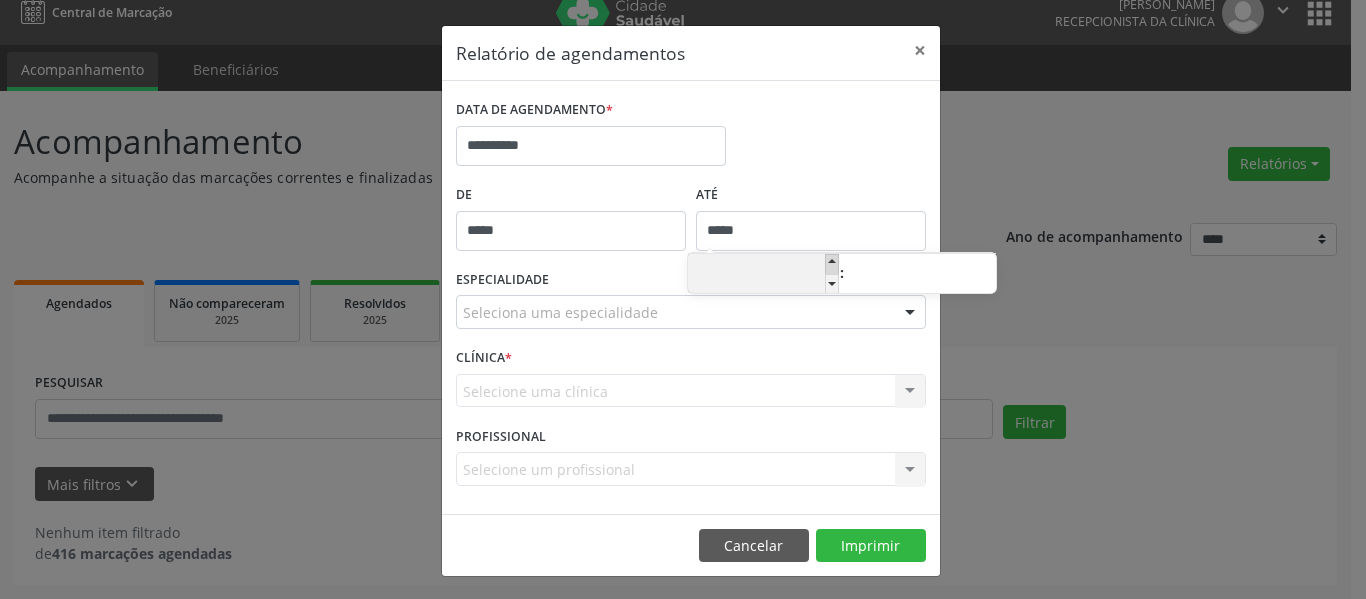 click at bounding box center (832, 264) 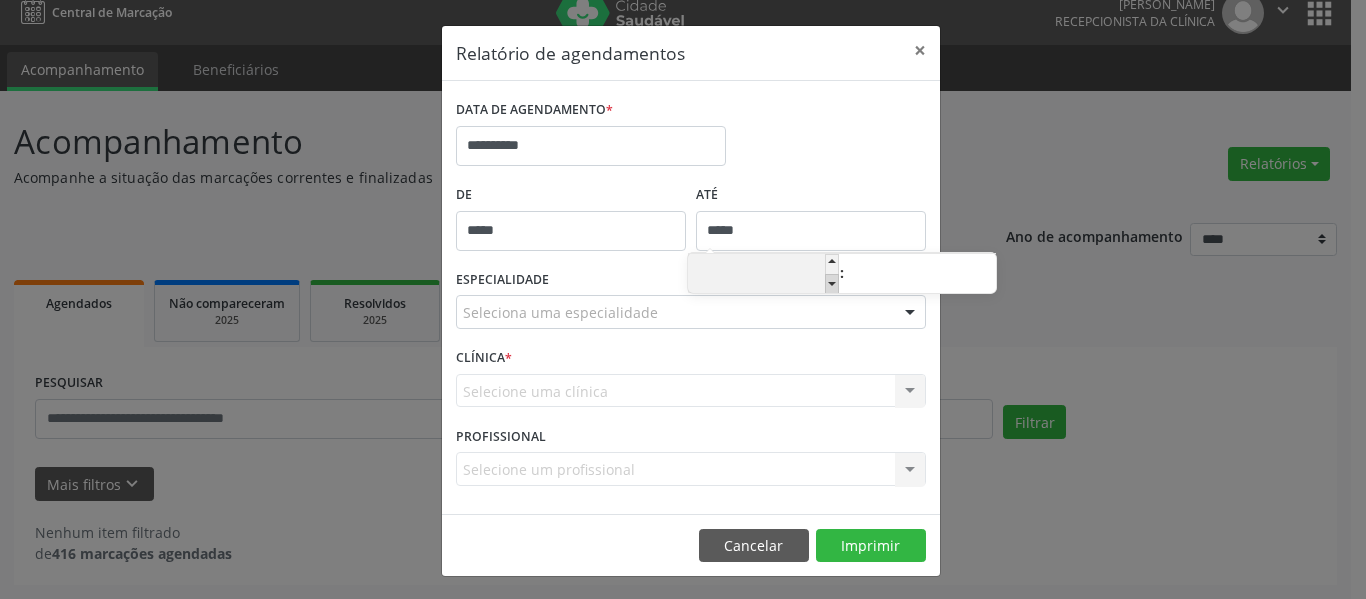 click at bounding box center (832, 284) 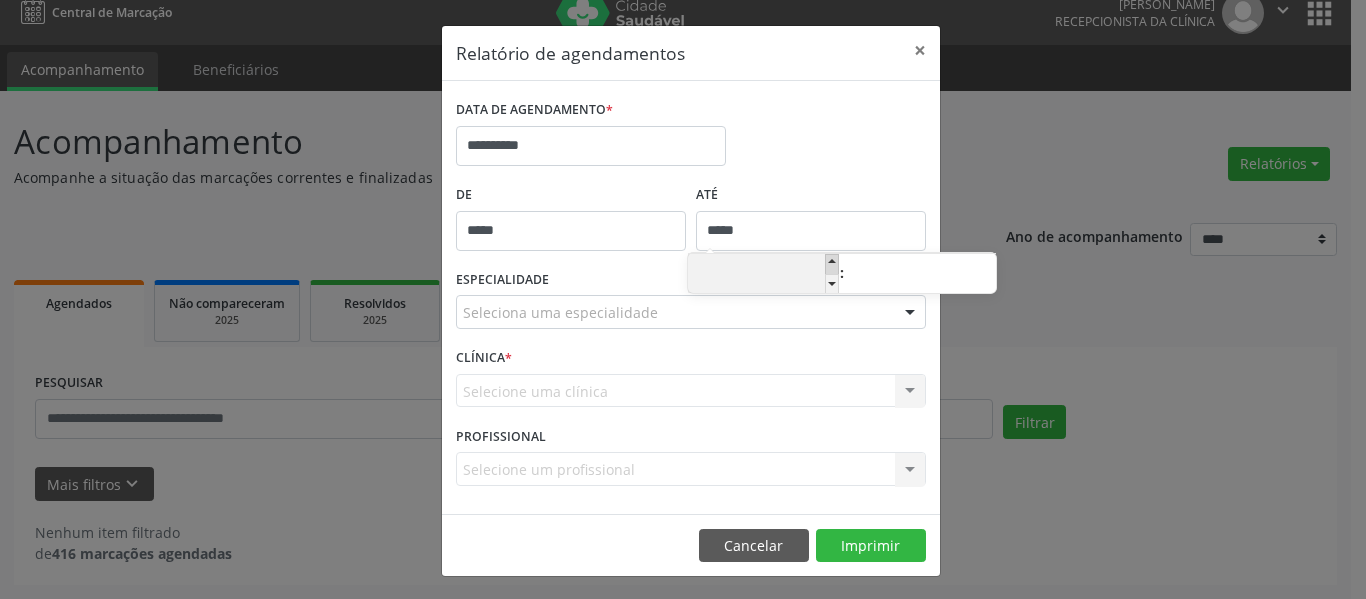 click at bounding box center (832, 264) 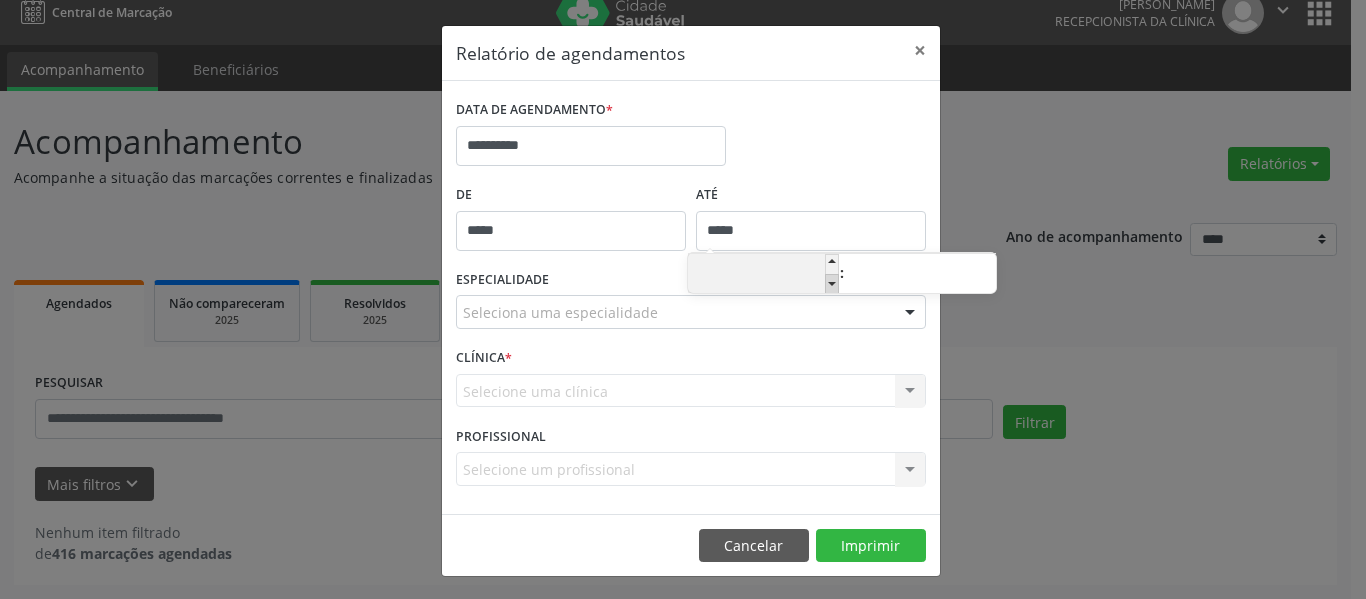 click at bounding box center (832, 284) 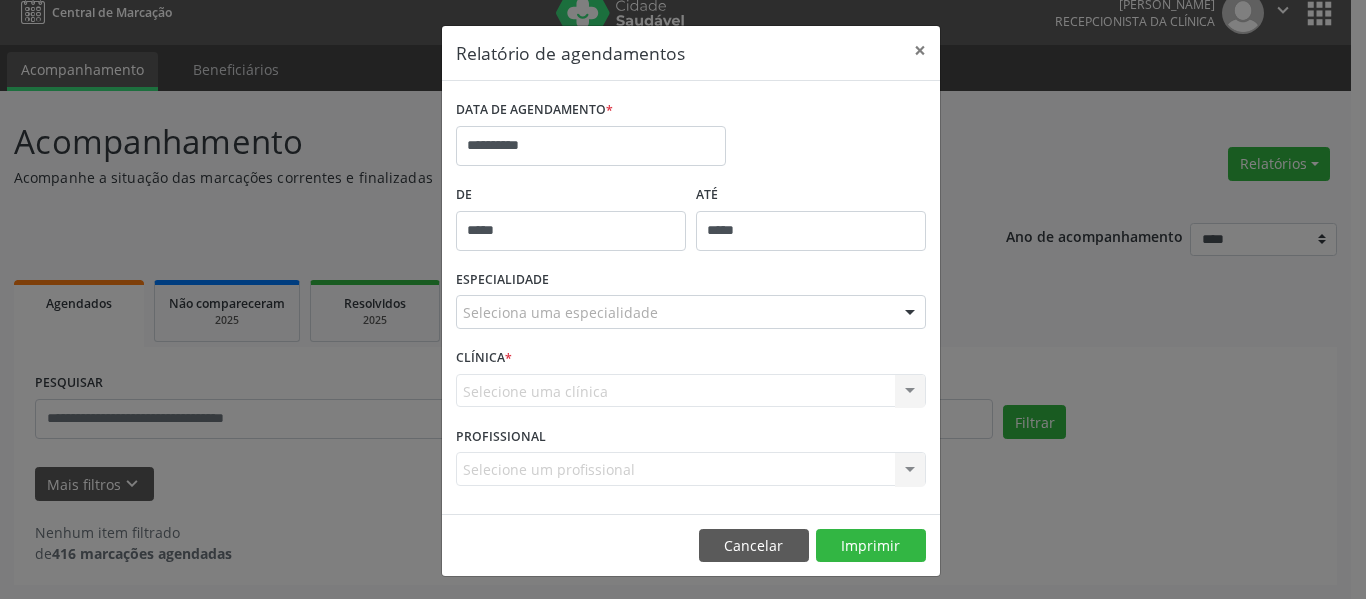 click on "**********" at bounding box center (691, 137) 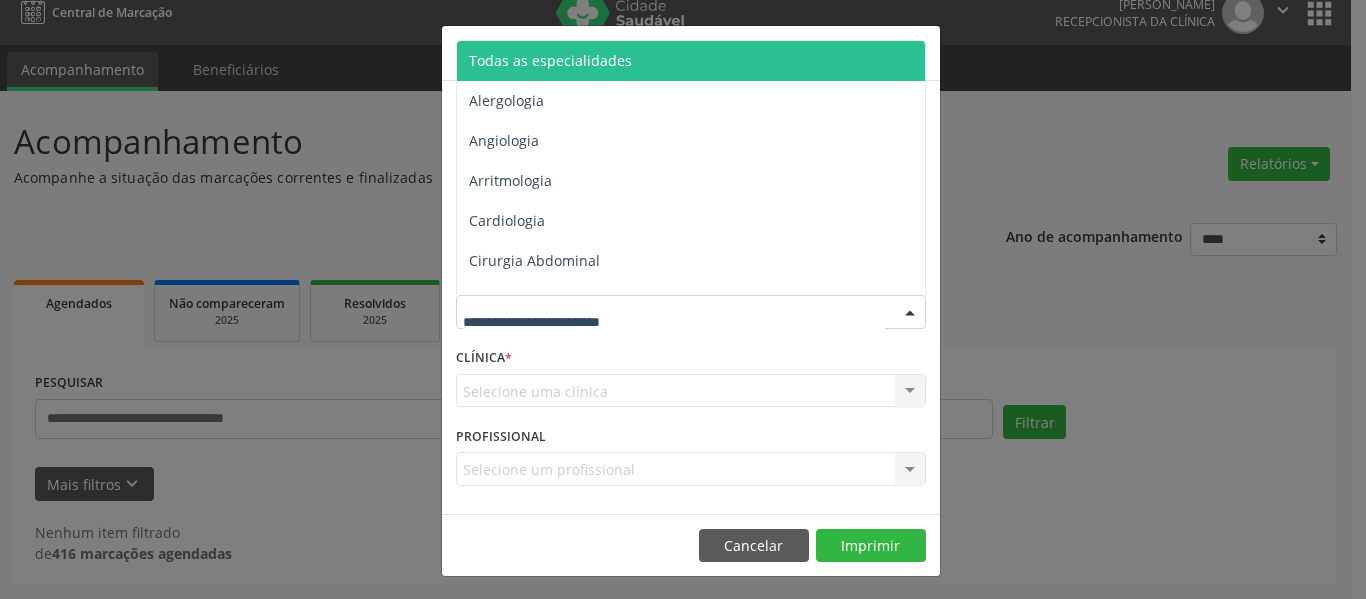 click on "Todas as especialidades" at bounding box center (550, 60) 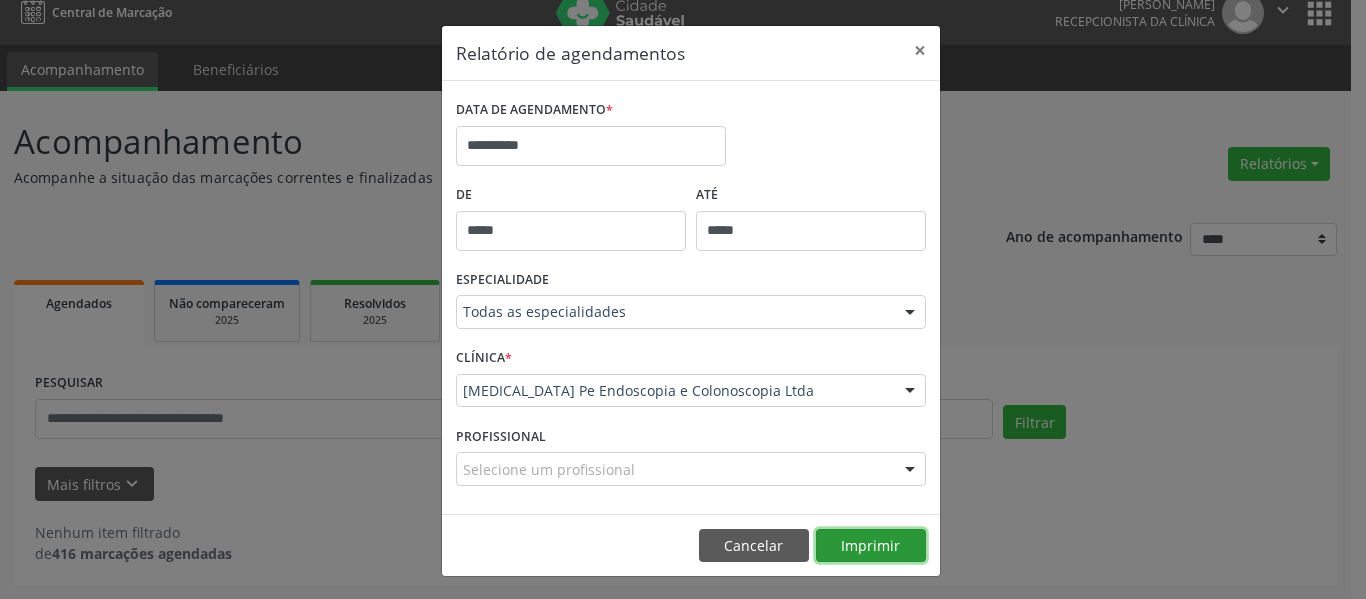 click on "Imprimir" at bounding box center [871, 546] 